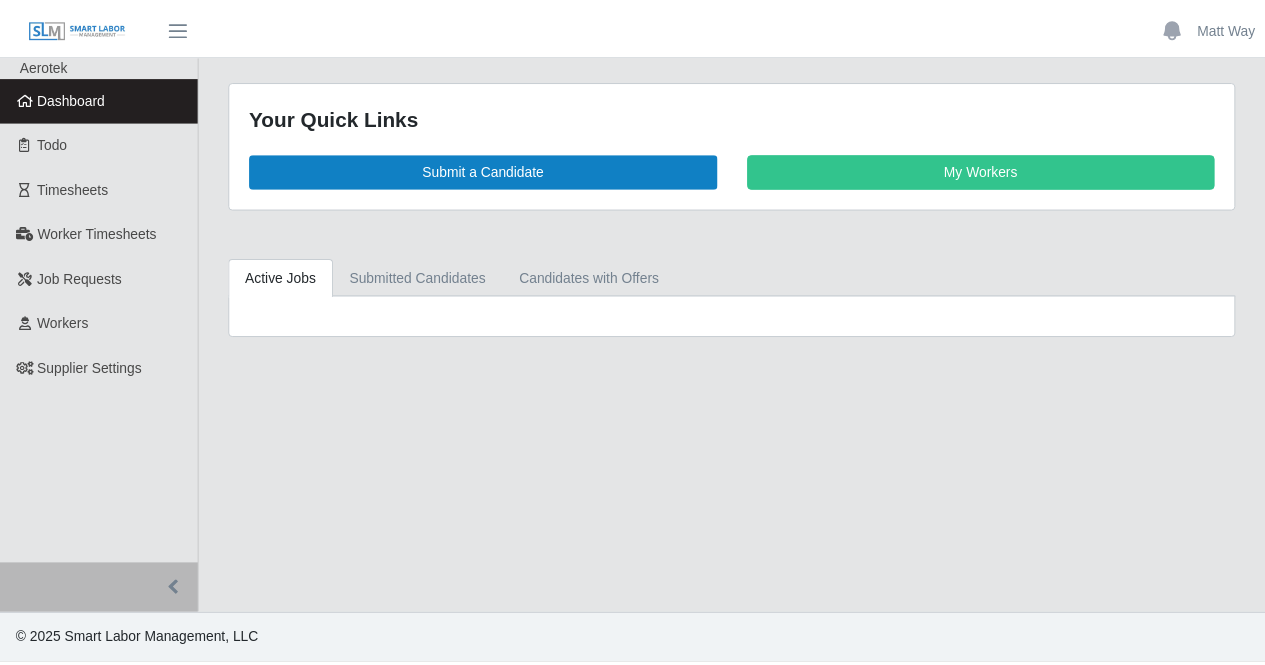 scroll, scrollTop: 0, scrollLeft: 0, axis: both 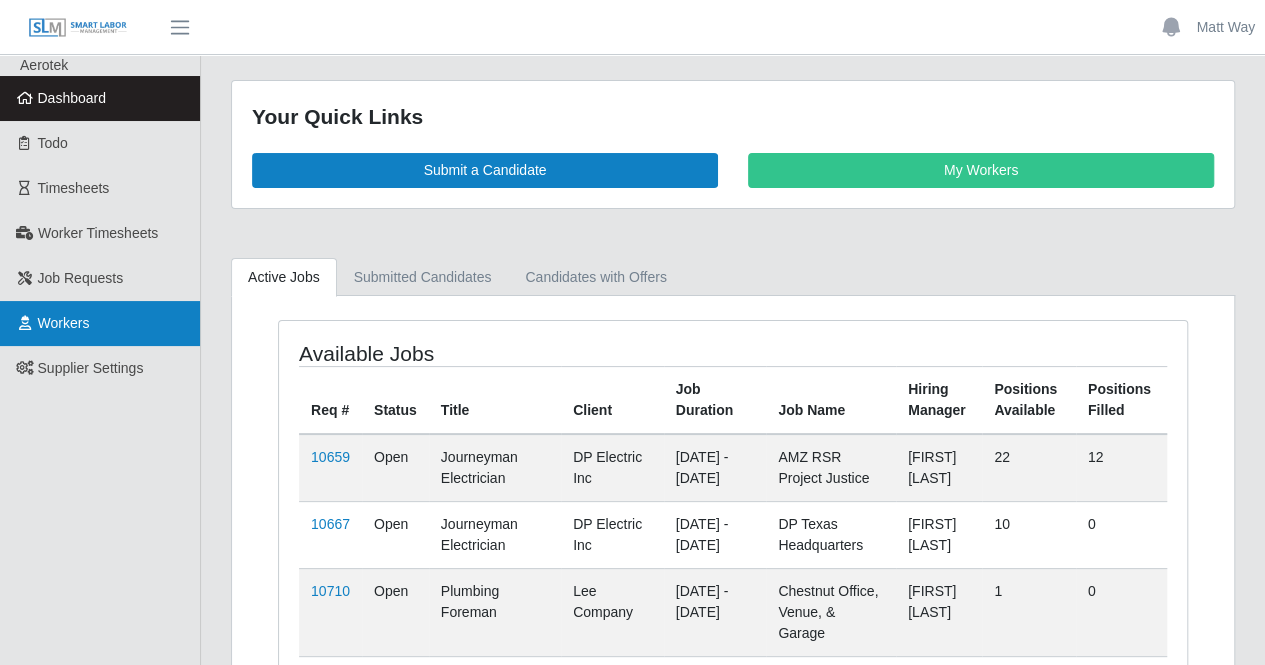 click on "Workers" at bounding box center (100, 323) 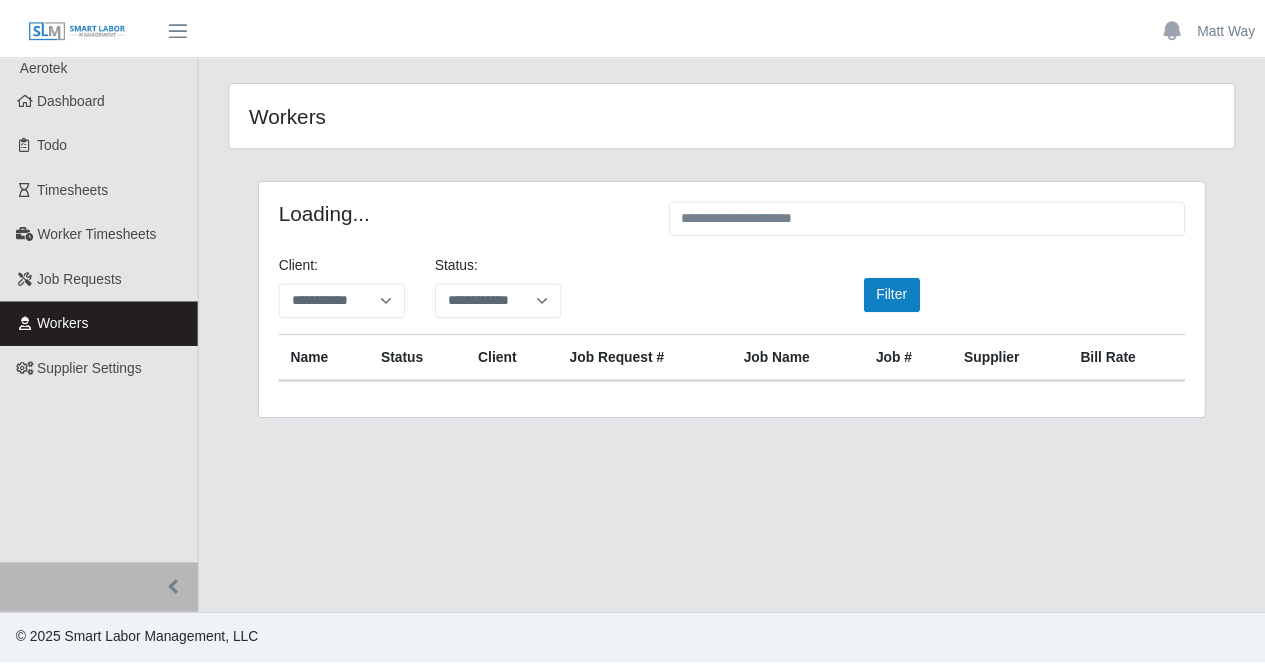 scroll, scrollTop: 0, scrollLeft: 0, axis: both 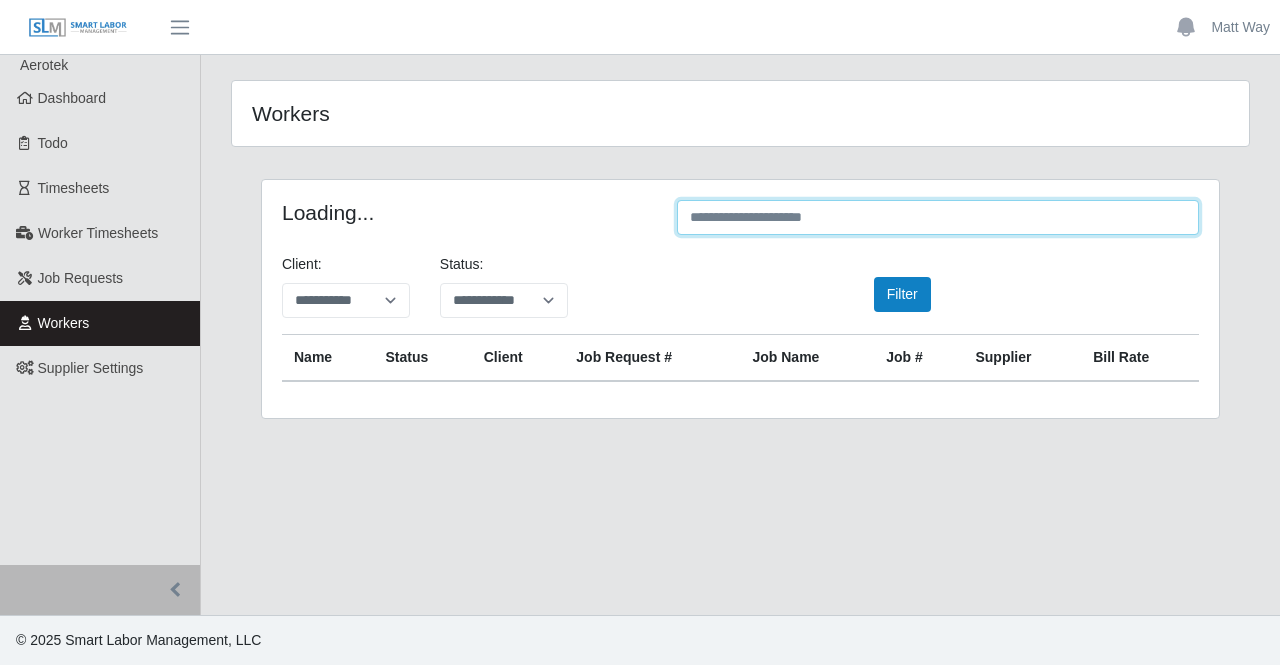 click at bounding box center (938, 217) 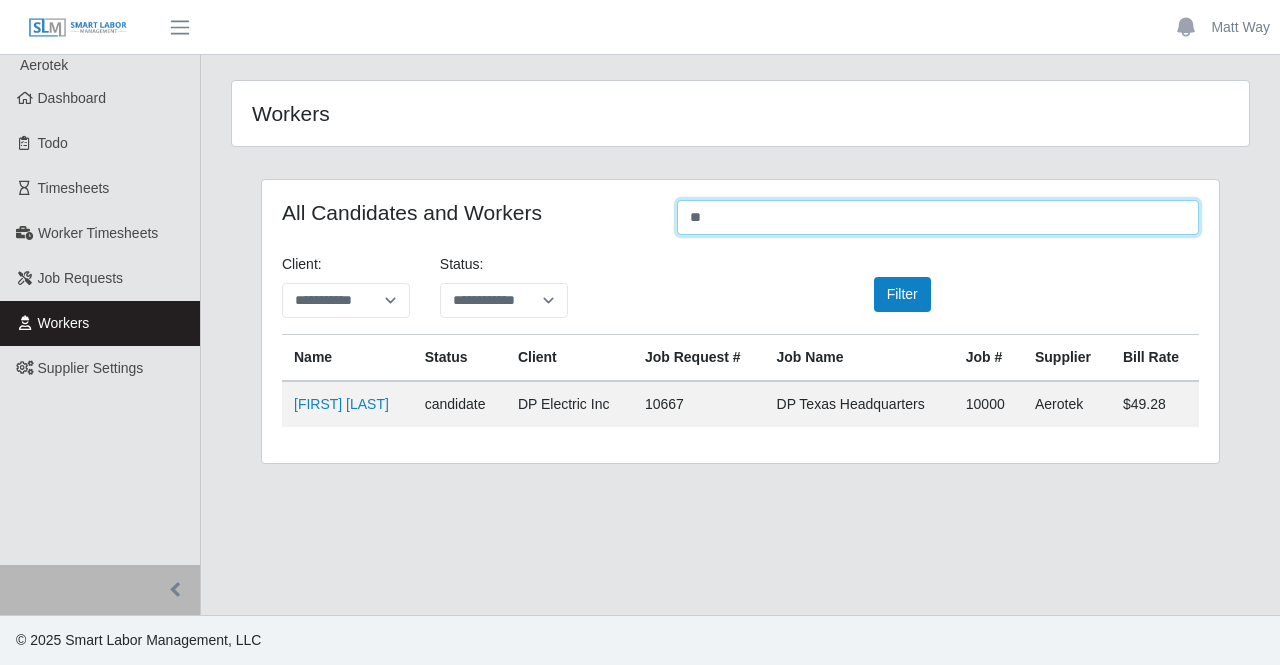 type on "*" 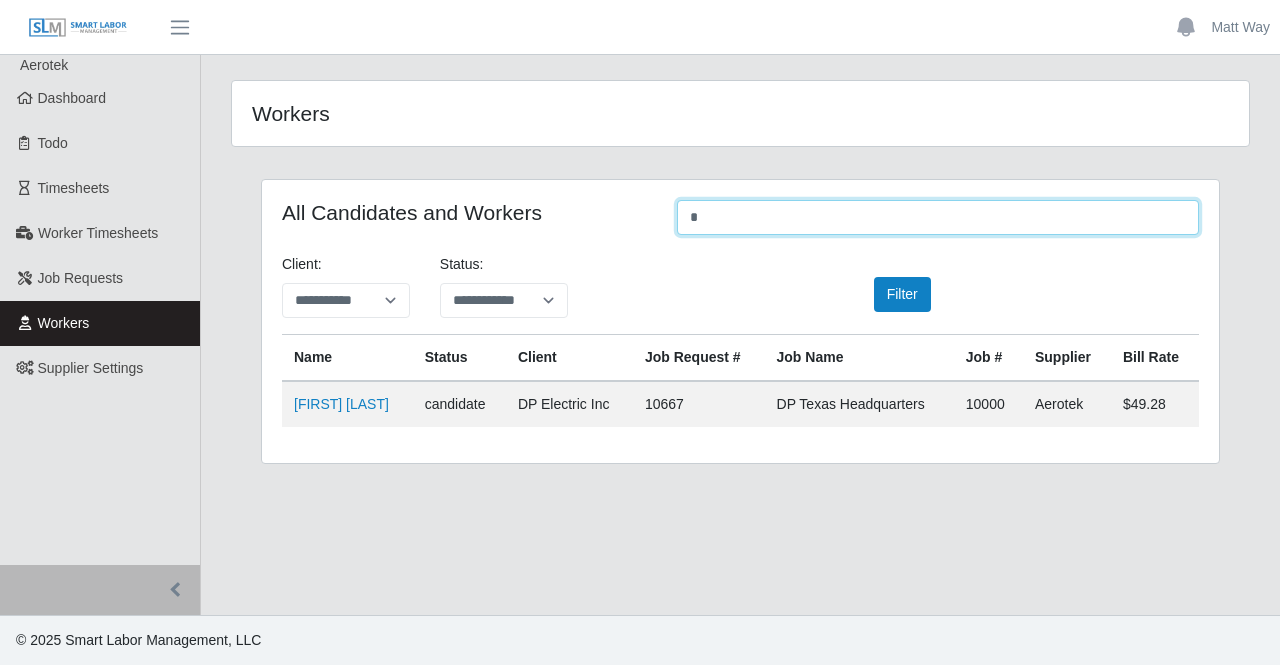 type 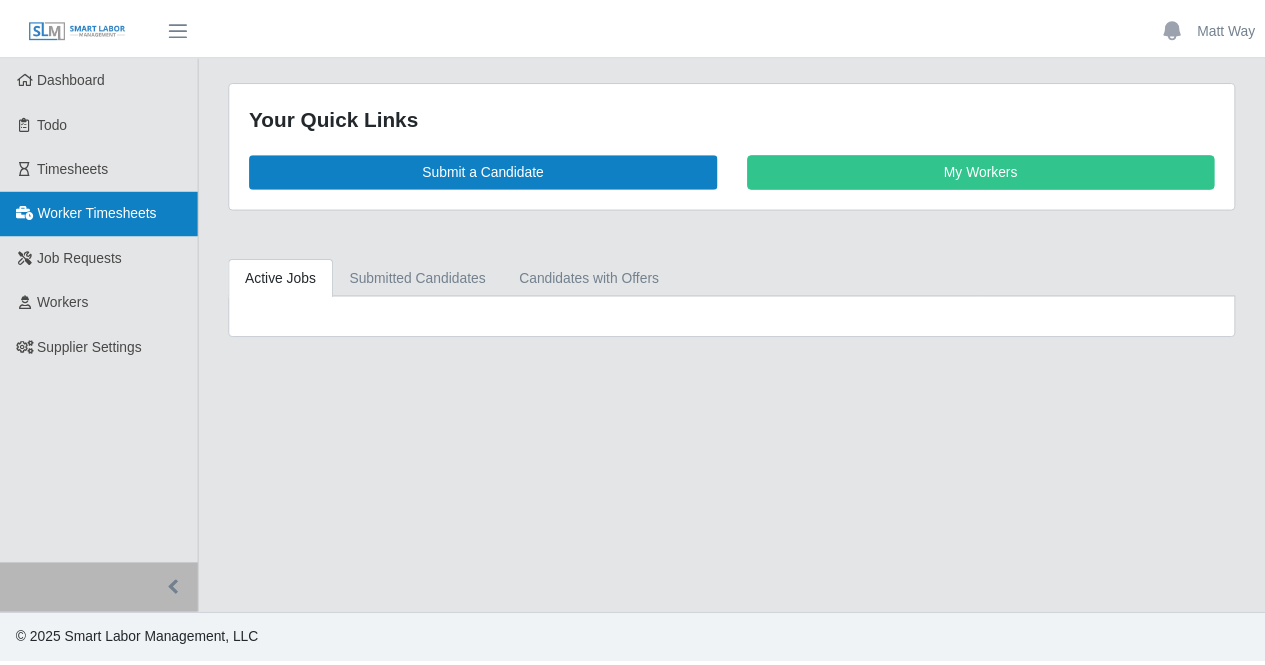 scroll, scrollTop: 0, scrollLeft: 0, axis: both 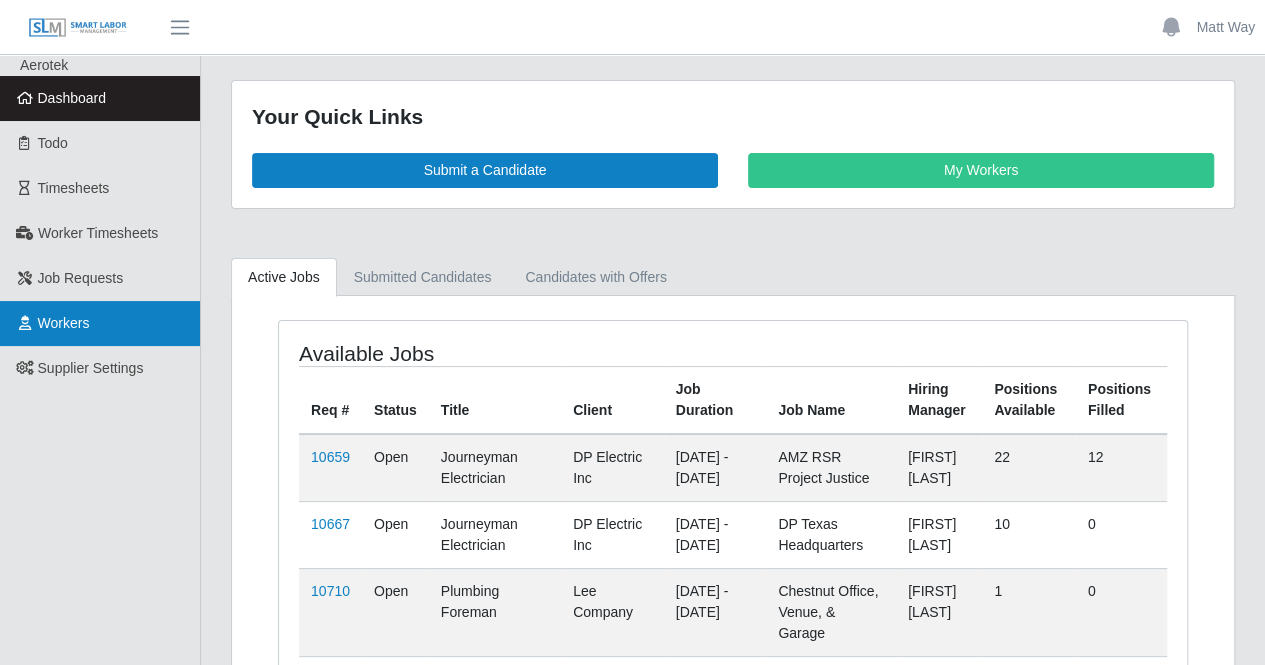 click on "Workers" at bounding box center [100, 323] 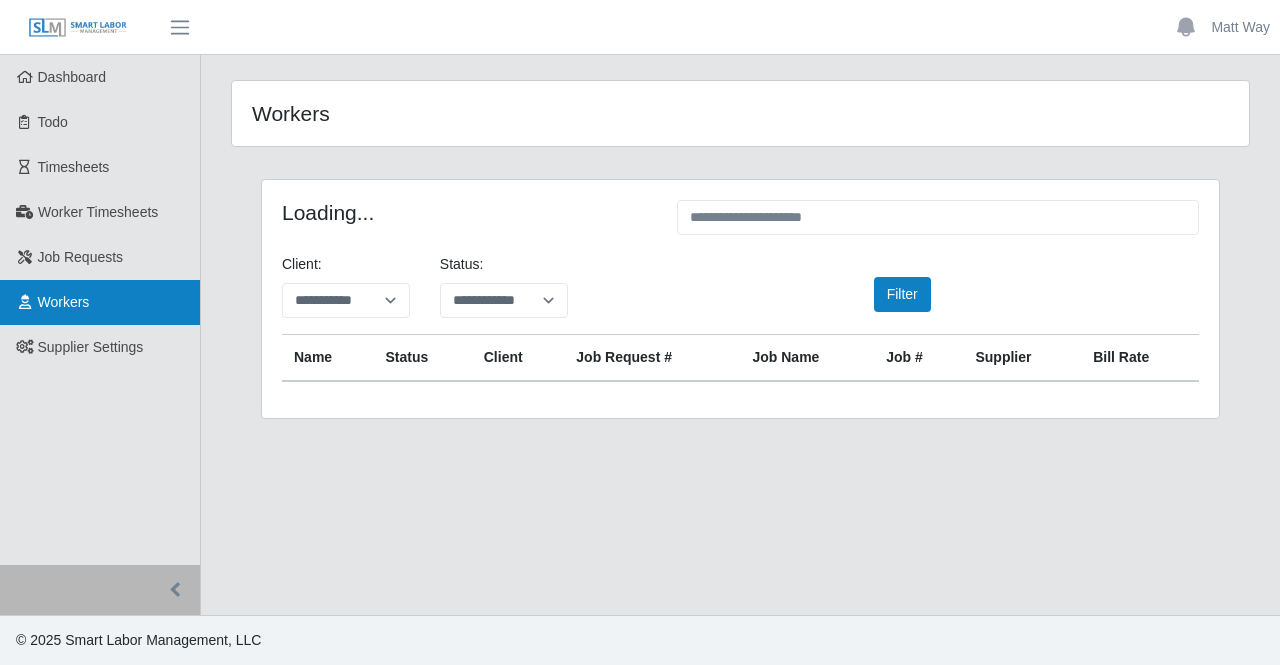 scroll, scrollTop: 0, scrollLeft: 0, axis: both 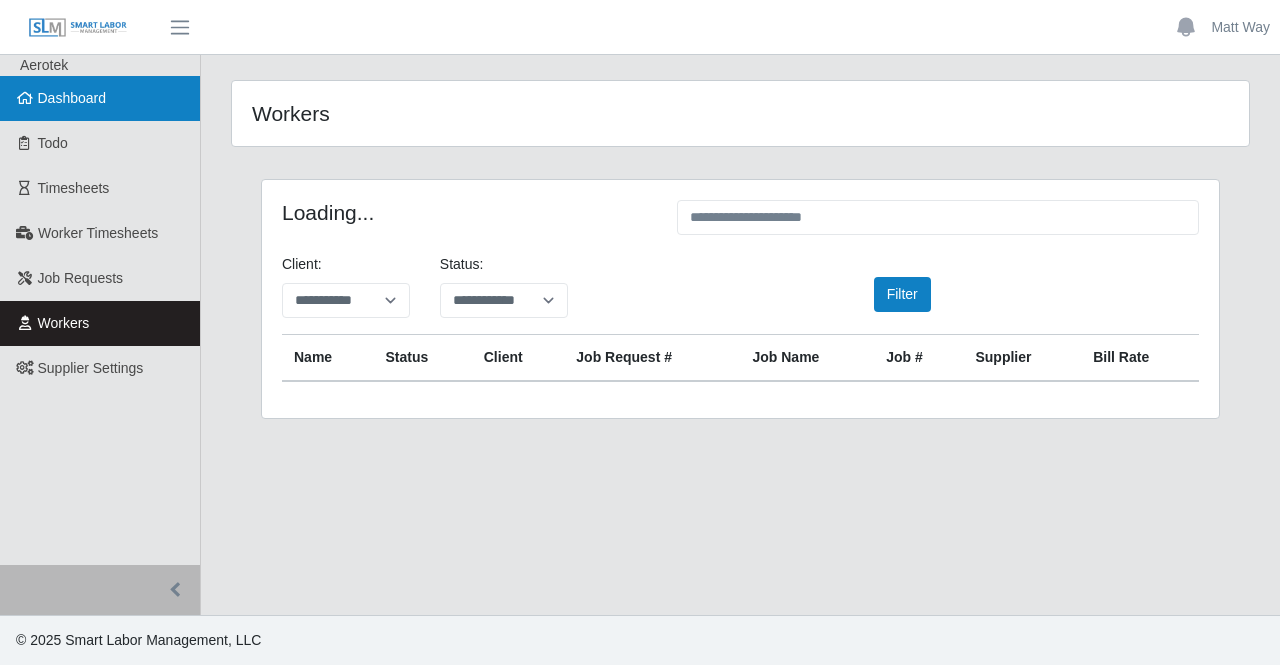 click on "Dashboard" at bounding box center (100, 98) 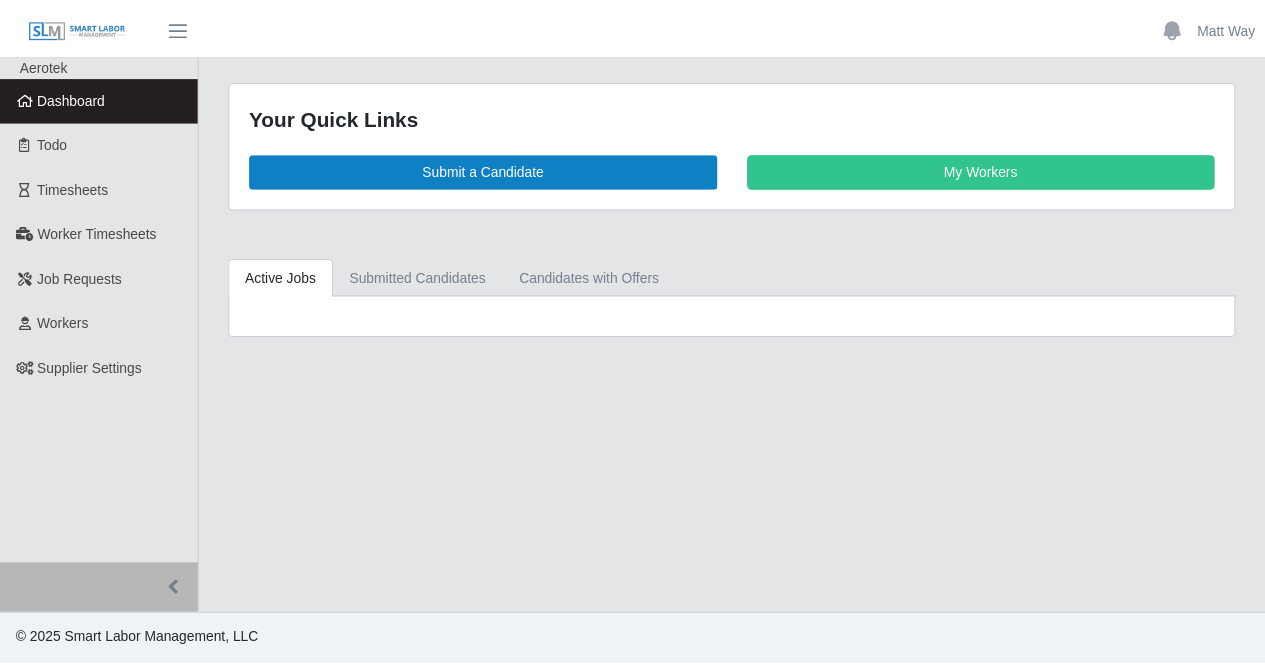 scroll, scrollTop: 0, scrollLeft: 0, axis: both 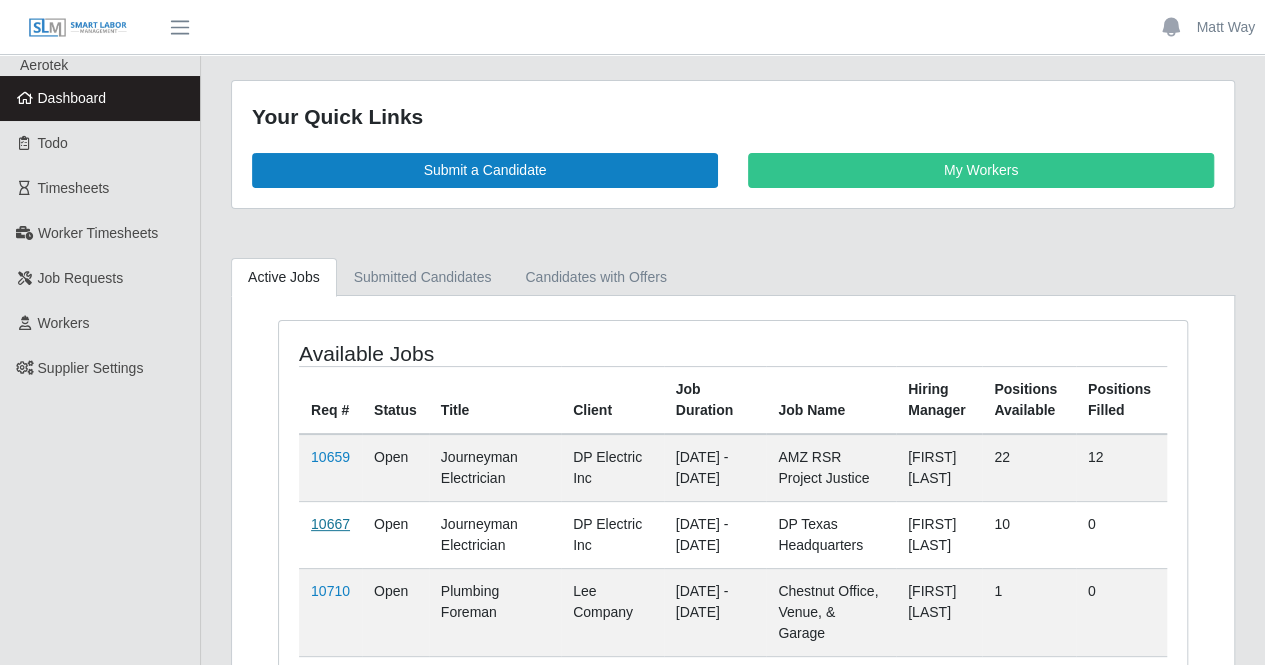 click on "10667" at bounding box center (330, 524) 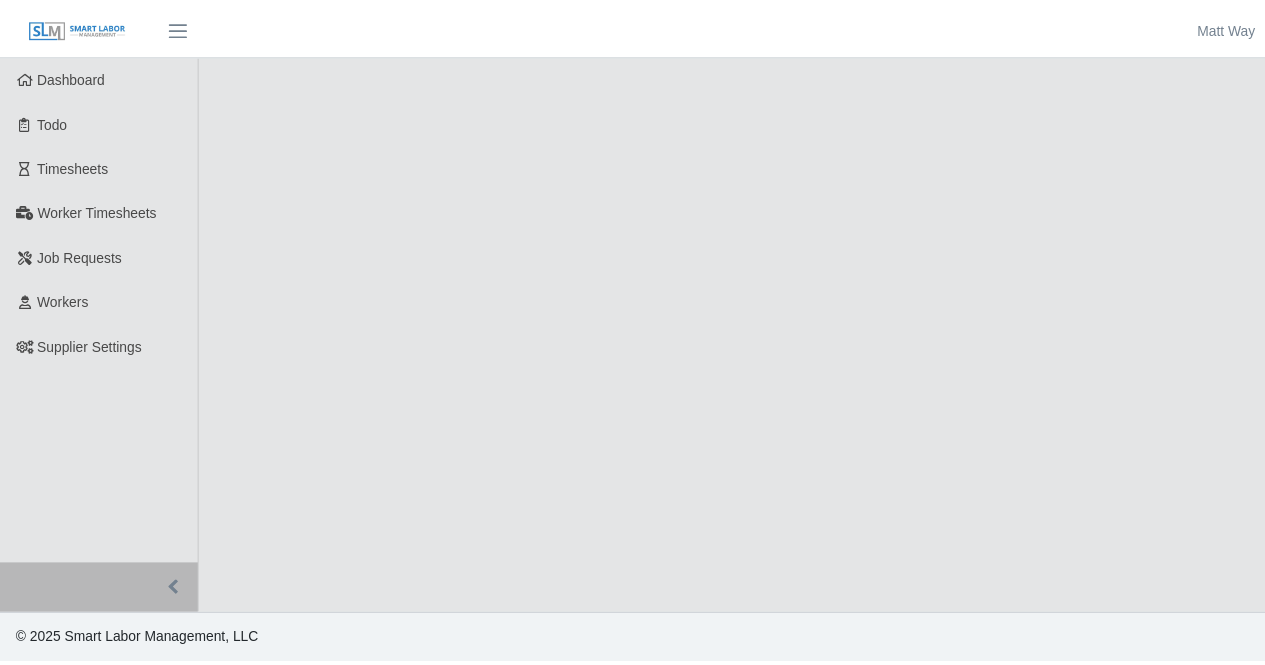 scroll, scrollTop: 0, scrollLeft: 0, axis: both 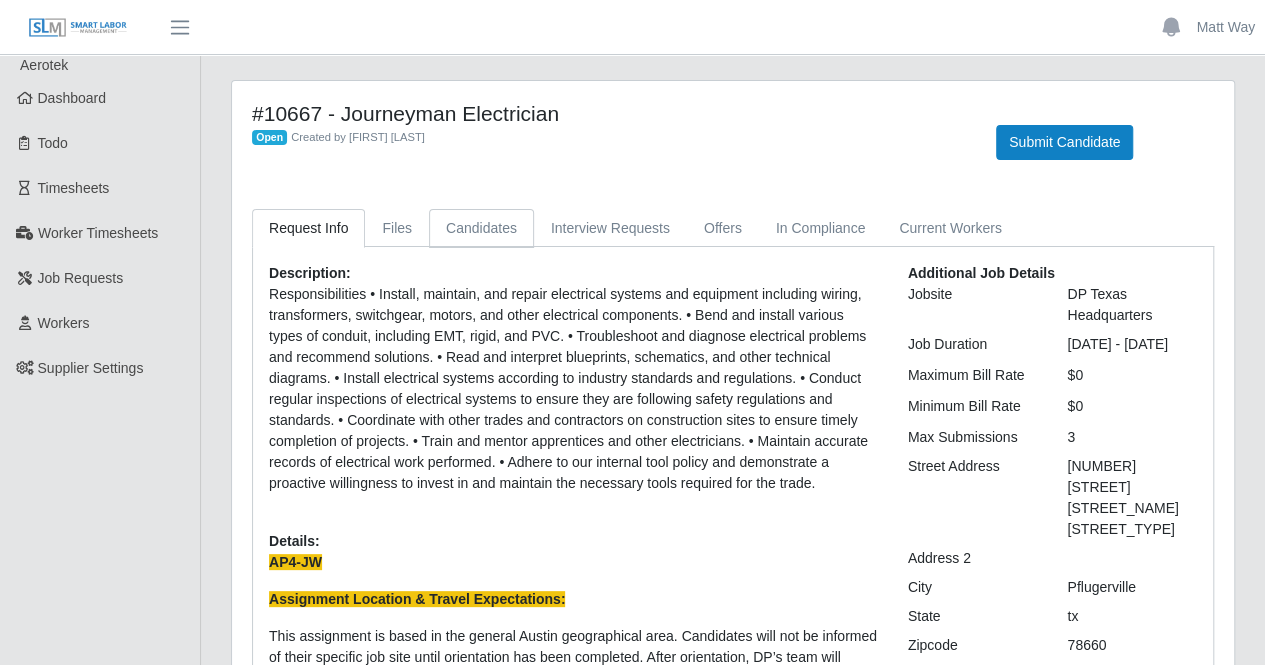 click on "Candidates" at bounding box center [481, 228] 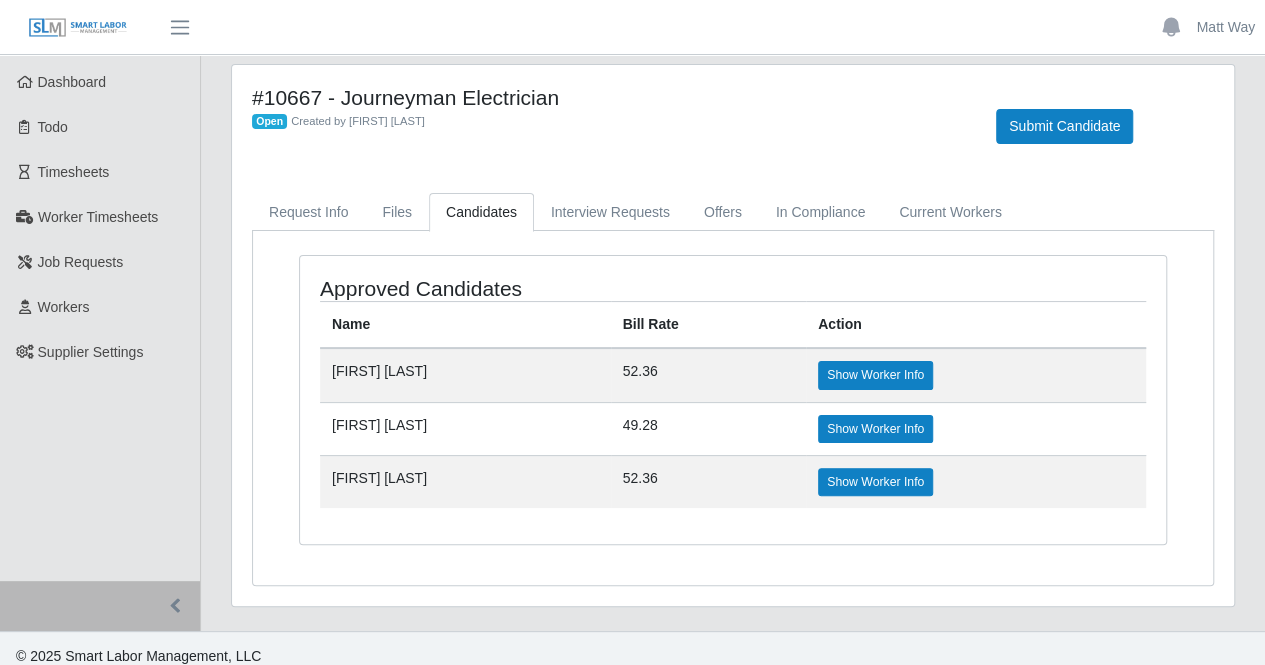 scroll, scrollTop: 25, scrollLeft: 0, axis: vertical 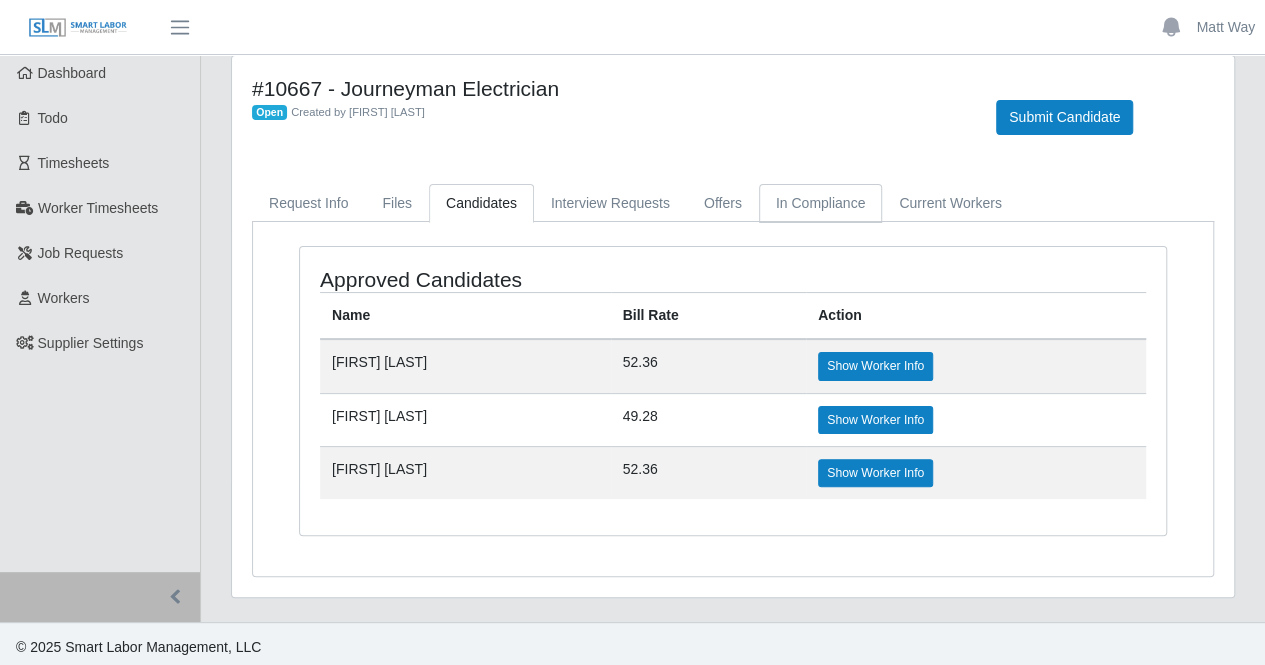 click on "In Compliance" at bounding box center [821, 203] 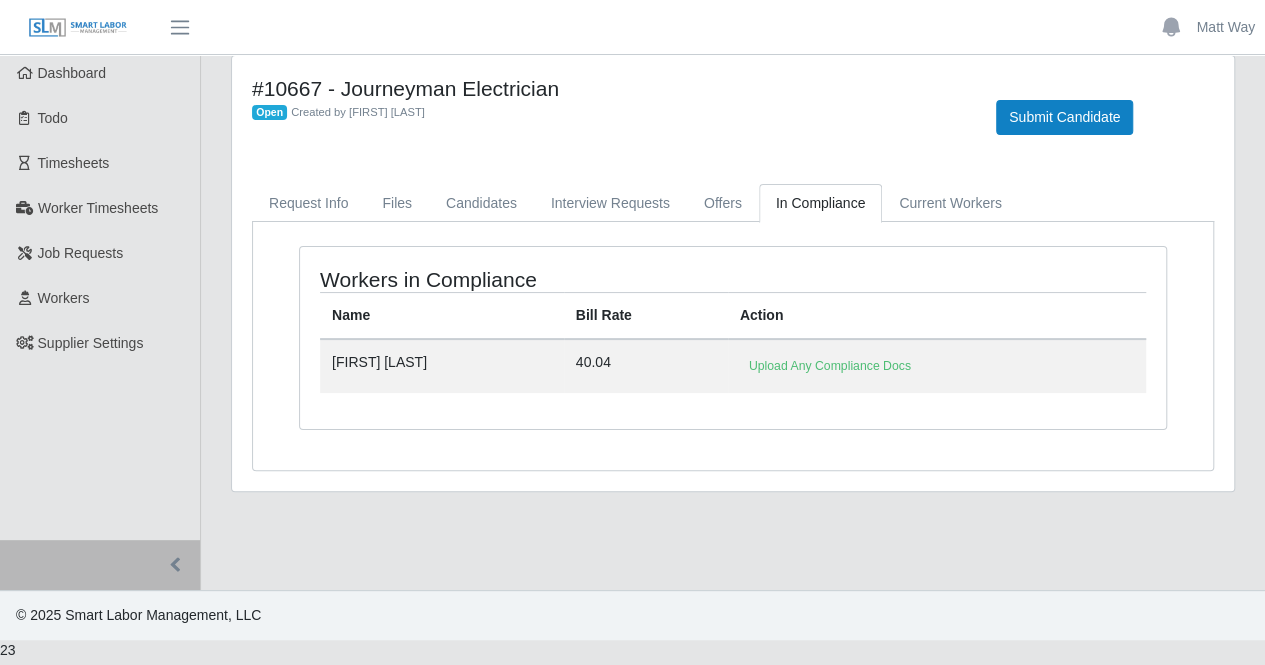 scroll, scrollTop: 0, scrollLeft: 0, axis: both 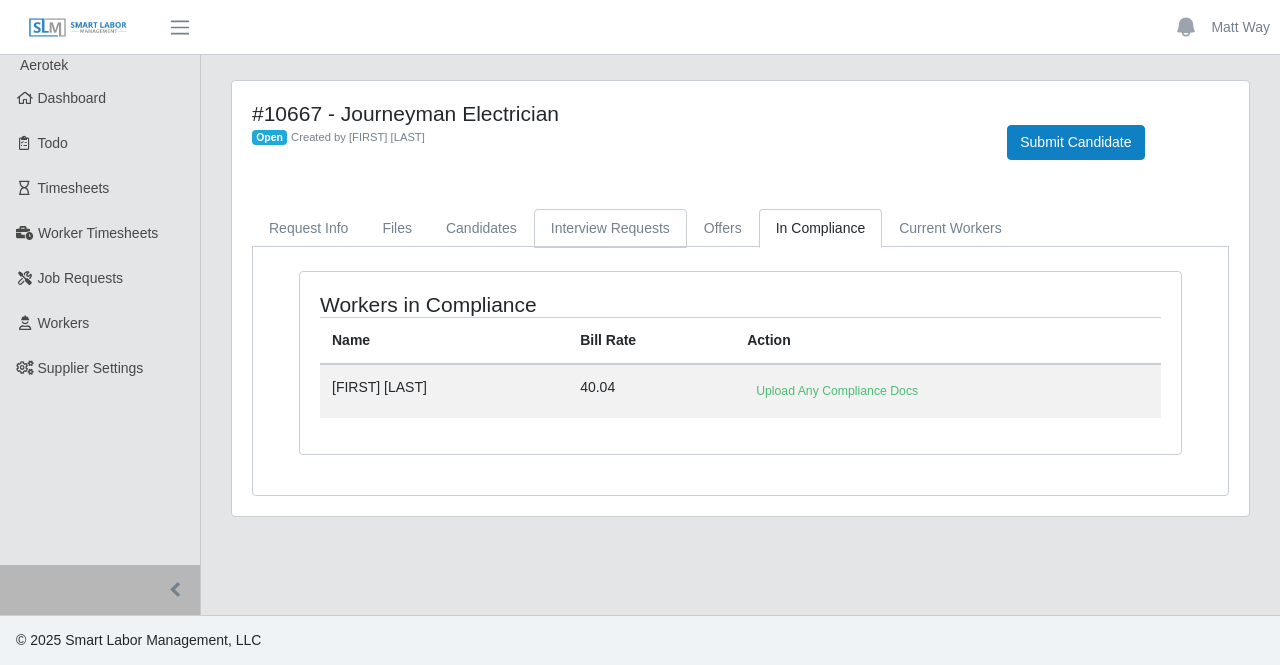click on "Interview Requests" at bounding box center (610, 228) 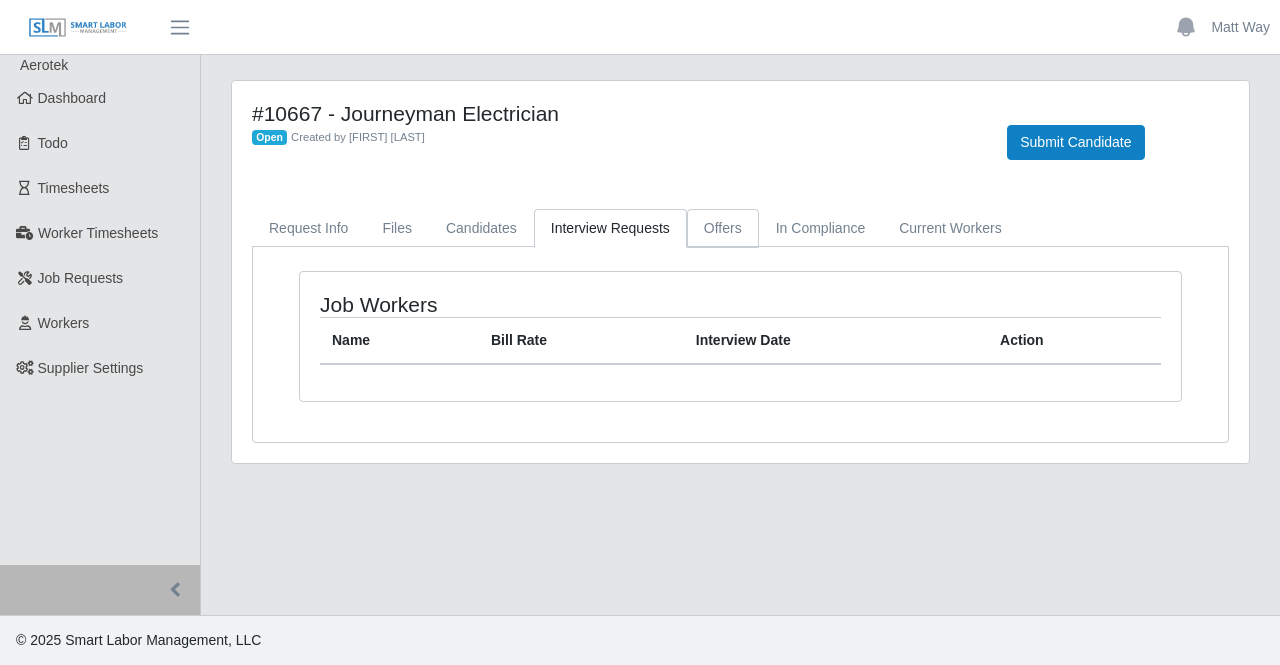 click on "Offers" at bounding box center (723, 228) 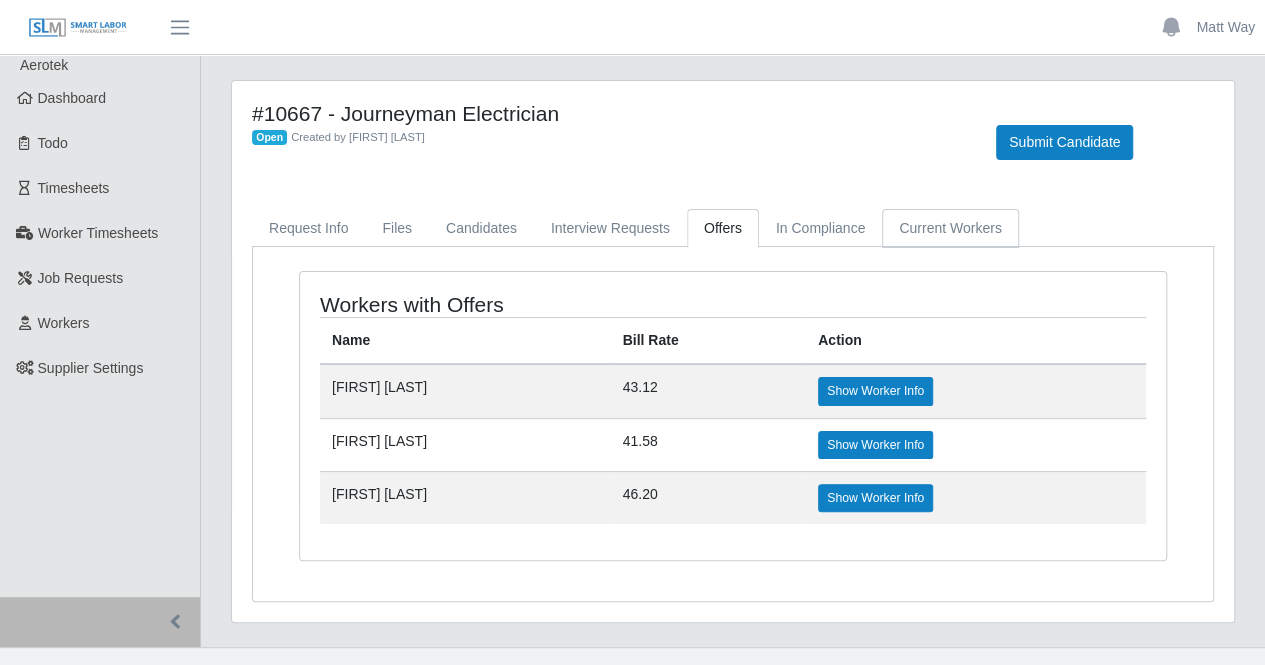 click on "Current Workers" at bounding box center [950, 228] 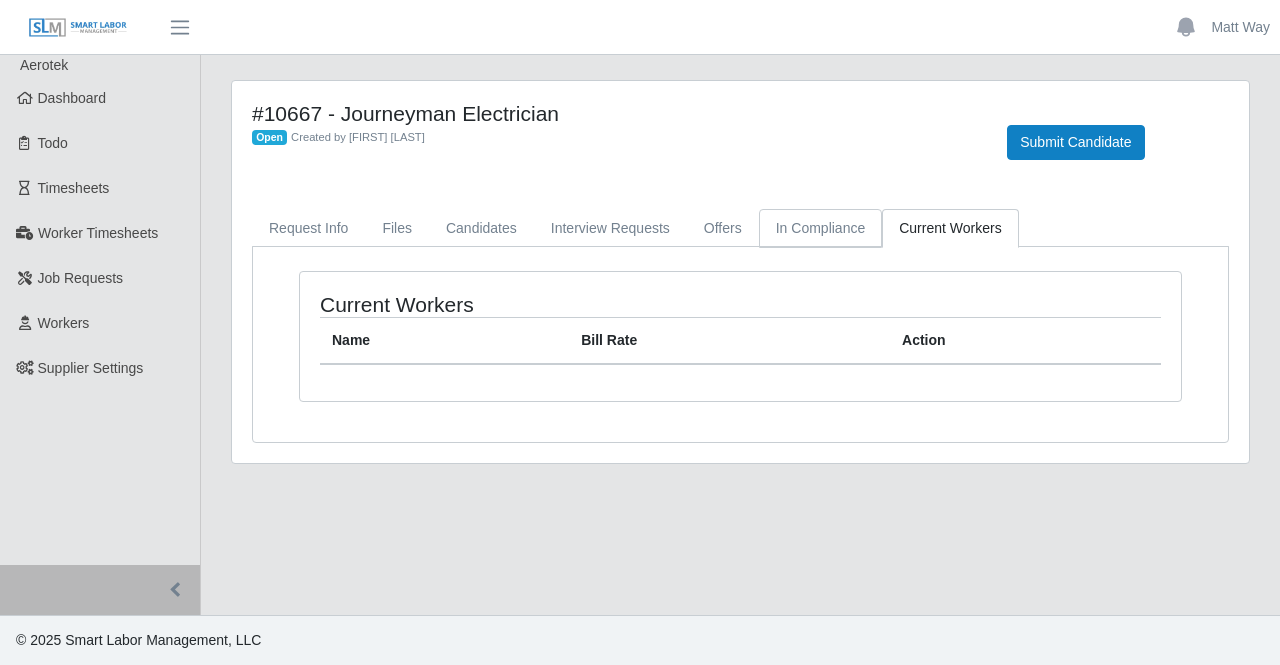 click on "In Compliance" at bounding box center (821, 228) 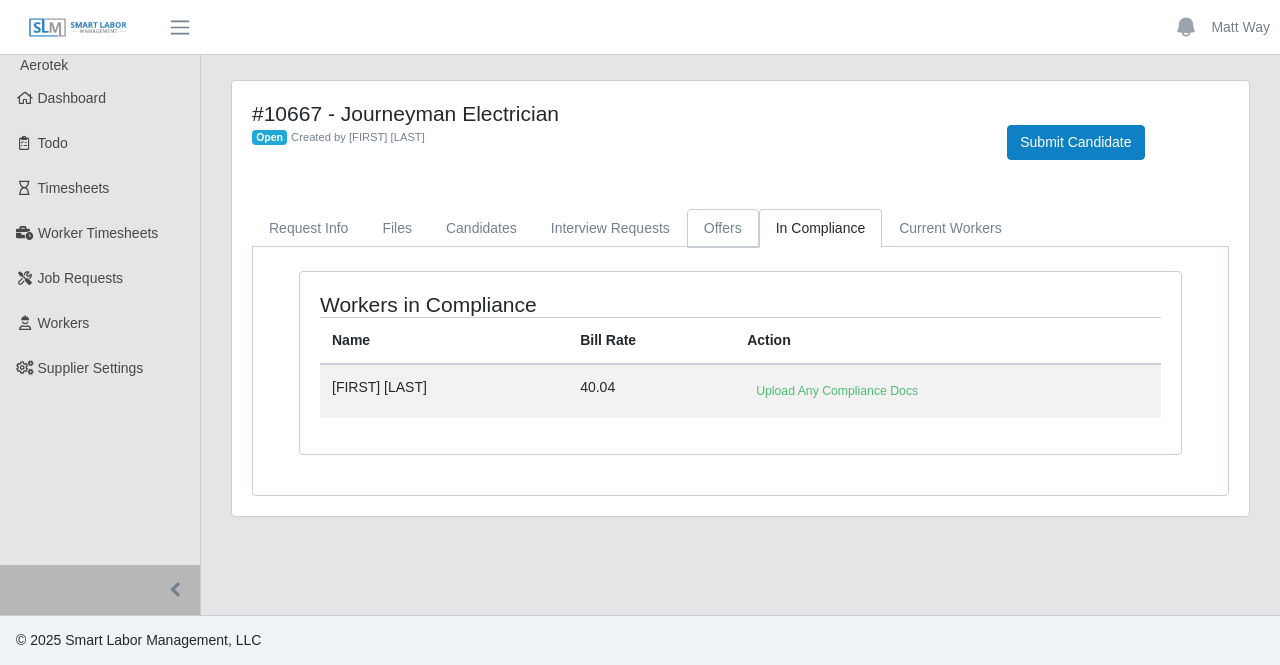 click on "Offers" at bounding box center [723, 228] 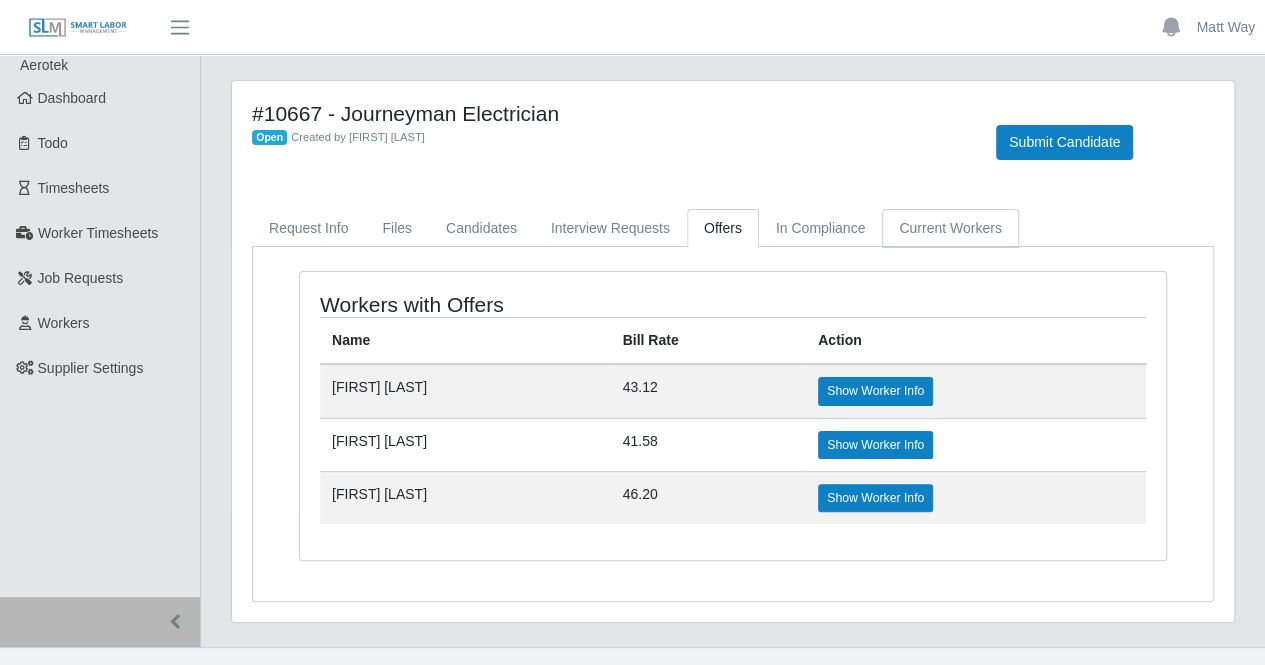 click on "Current Workers" at bounding box center (950, 228) 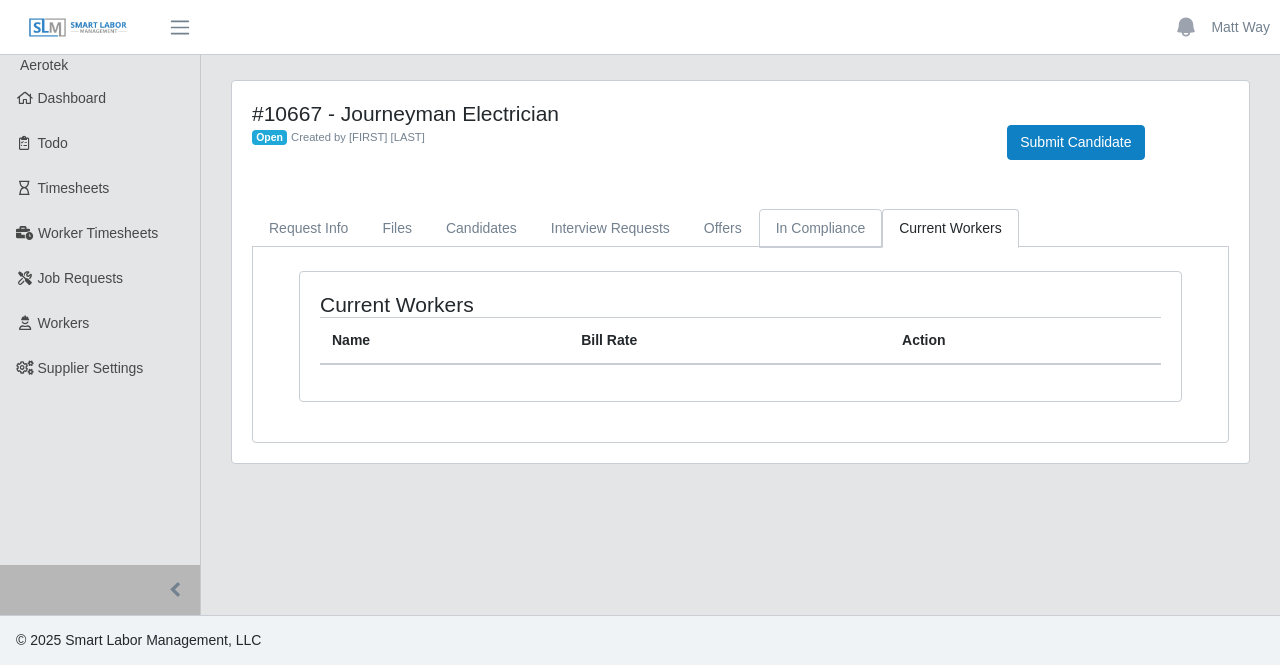 click on "In Compliance" at bounding box center [821, 228] 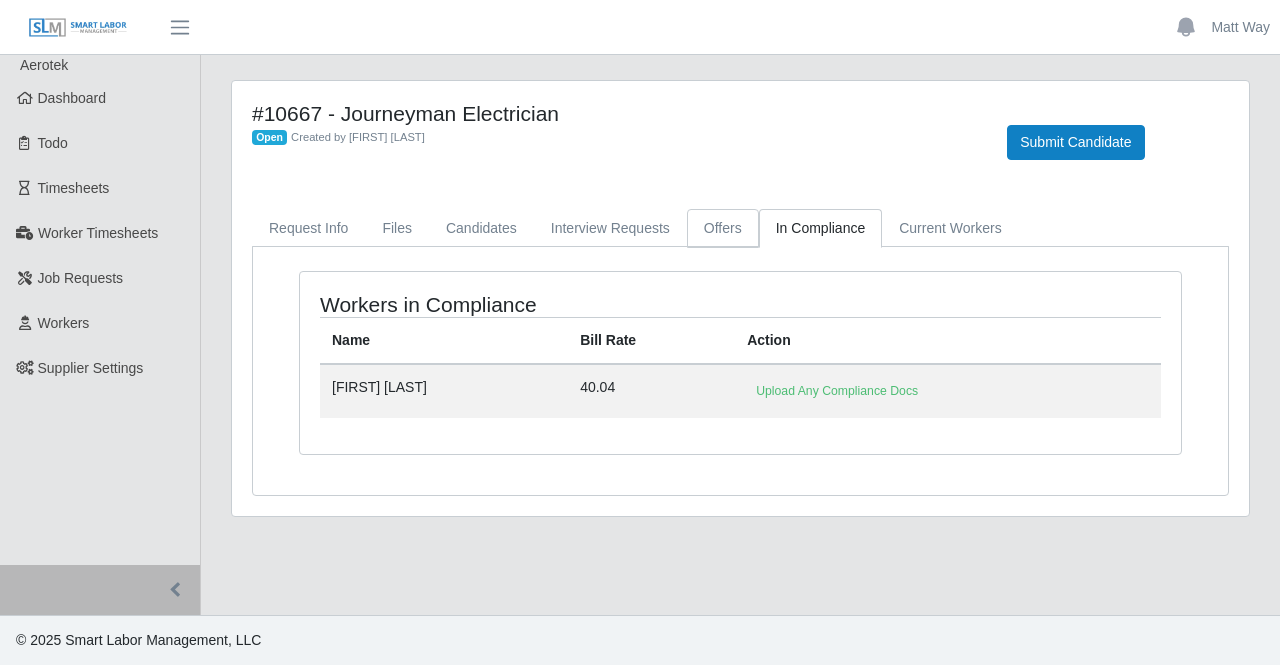 click on "Offers" at bounding box center [723, 228] 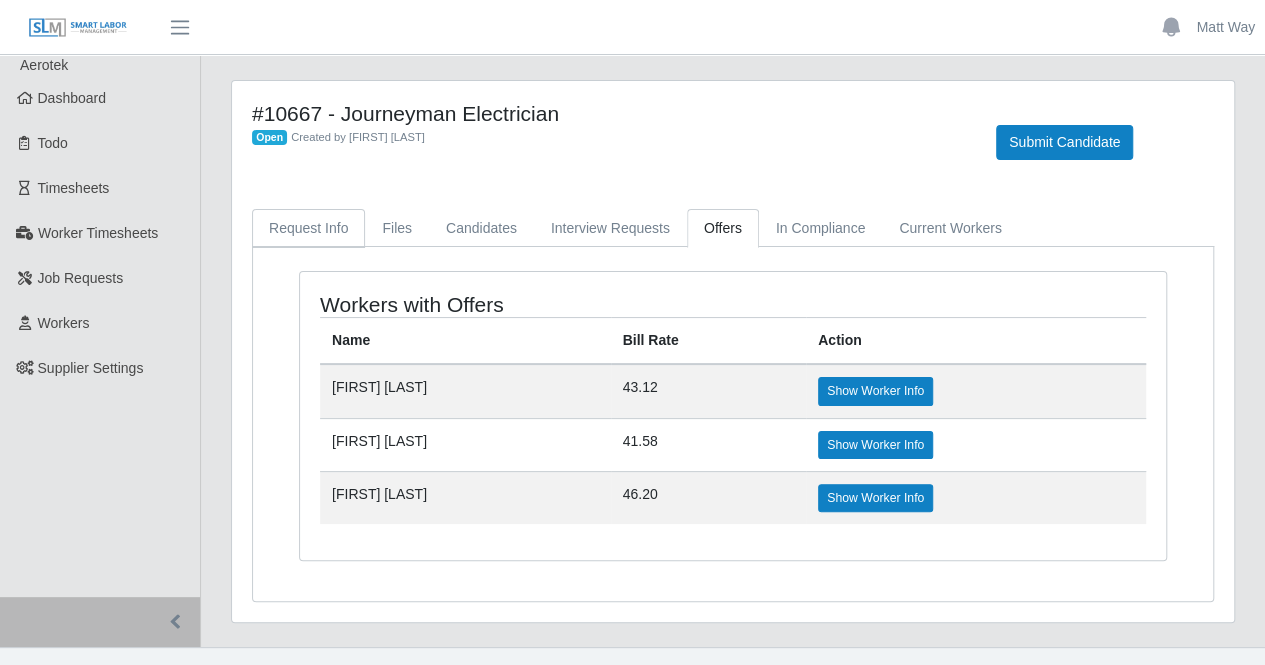 click on "Request Info" at bounding box center [308, 228] 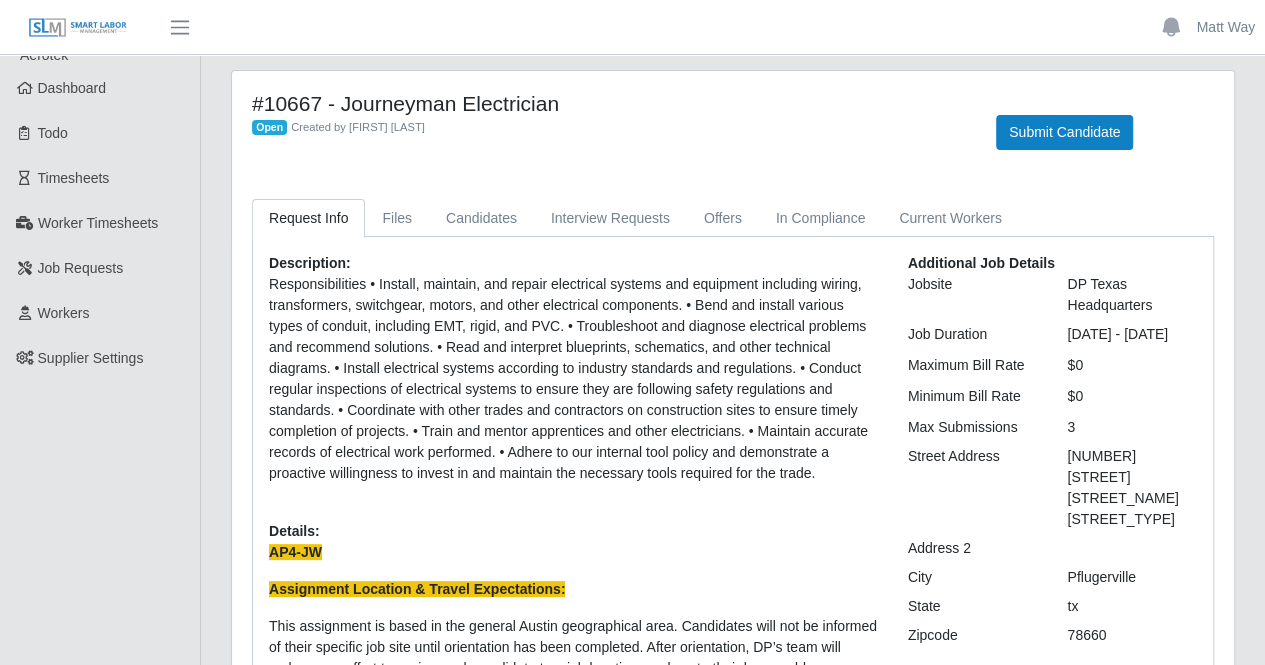 scroll, scrollTop: 0, scrollLeft: 0, axis: both 